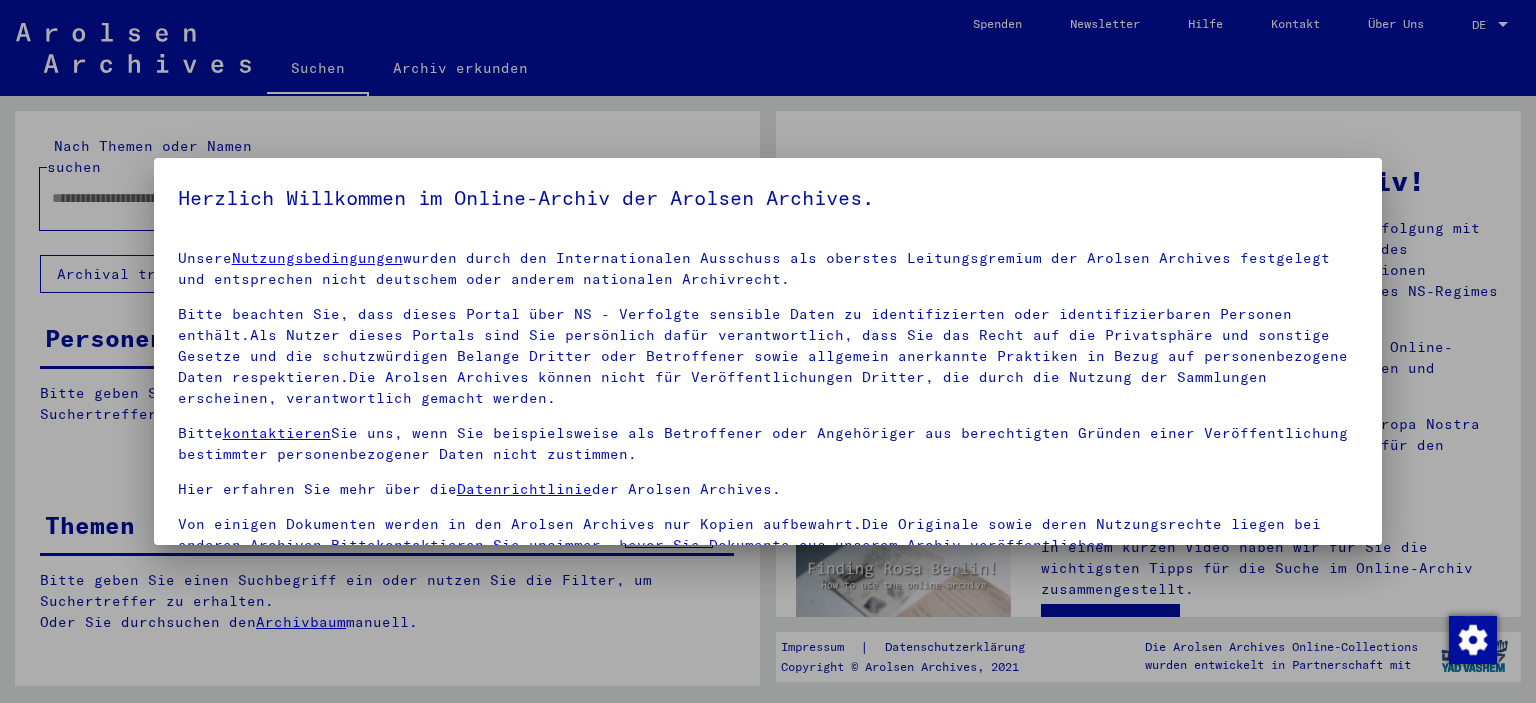 scroll, scrollTop: 0, scrollLeft: 0, axis: both 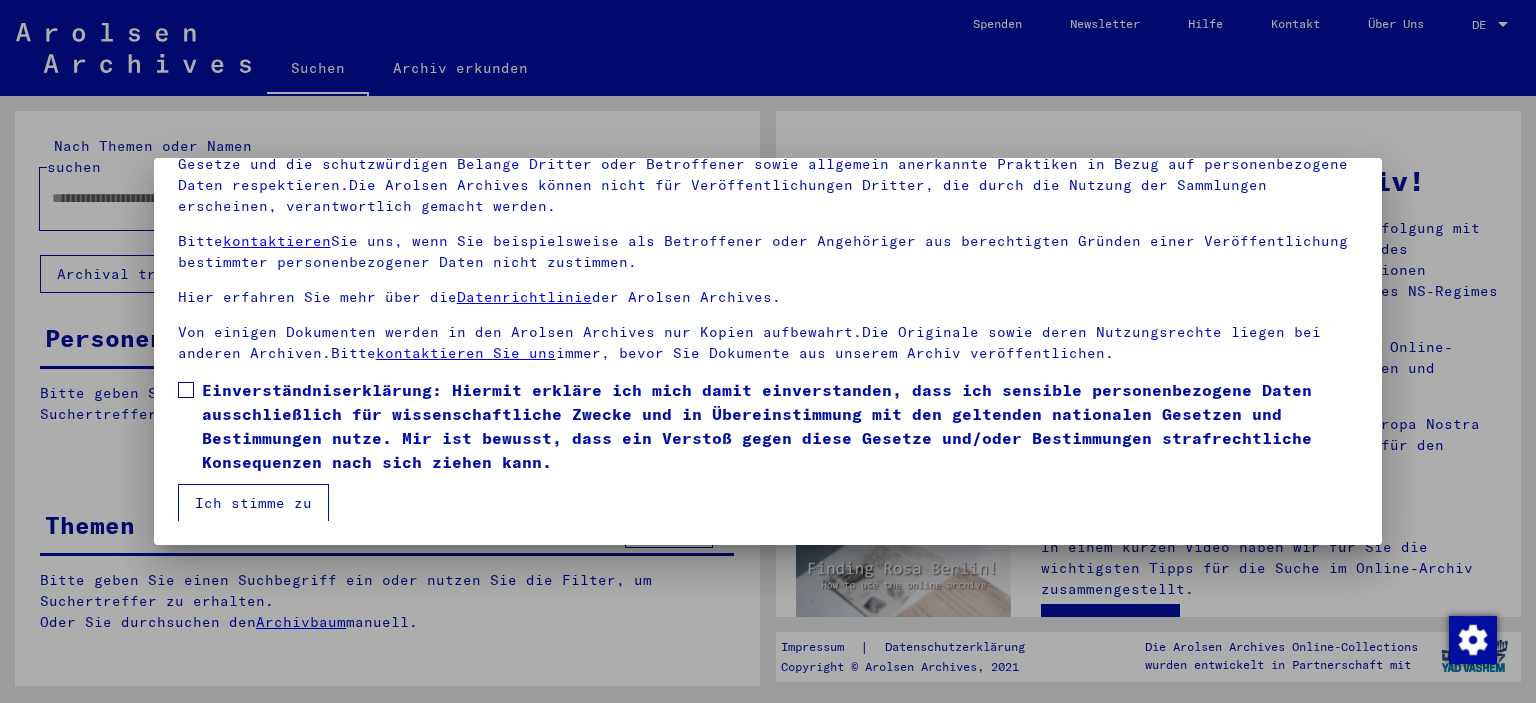 click at bounding box center [186, 390] 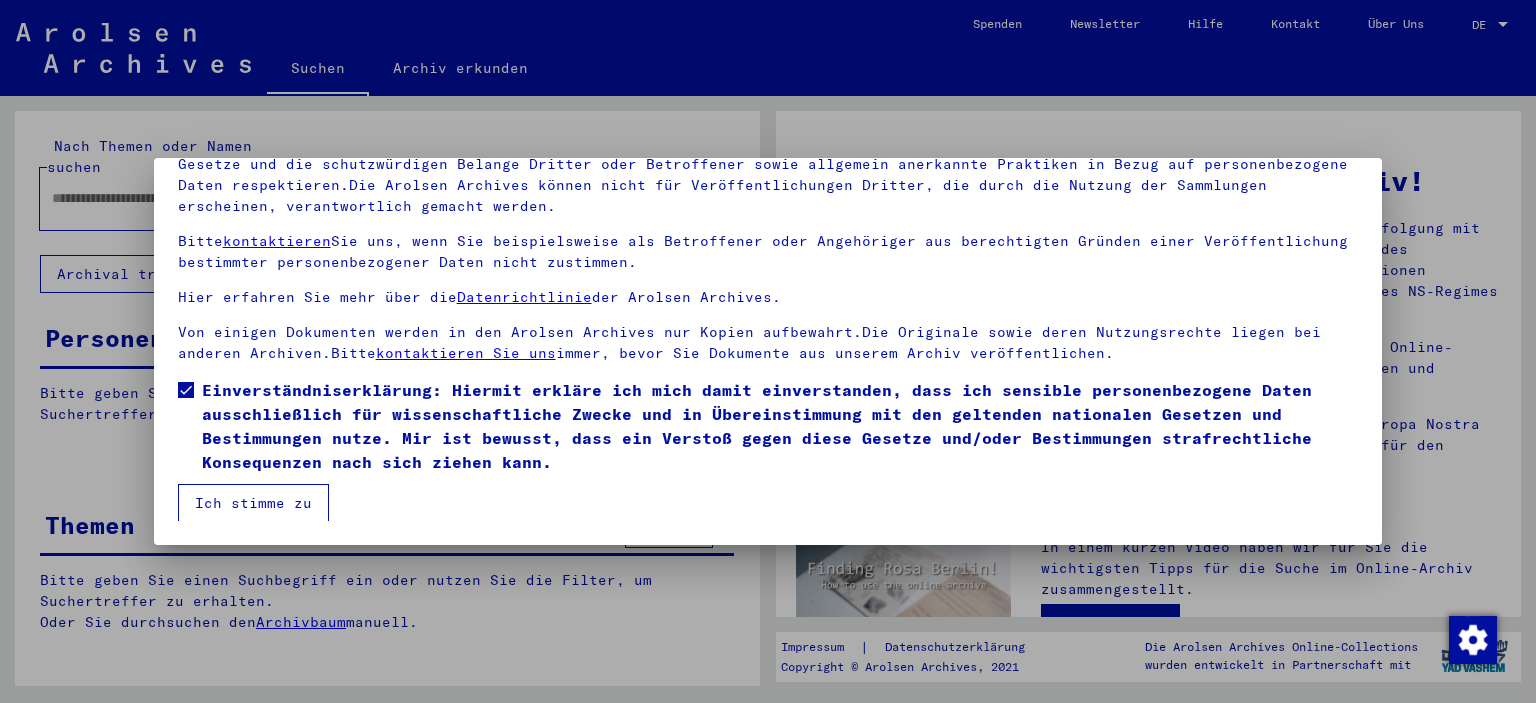 click on "Ich stimme zu" at bounding box center (253, 503) 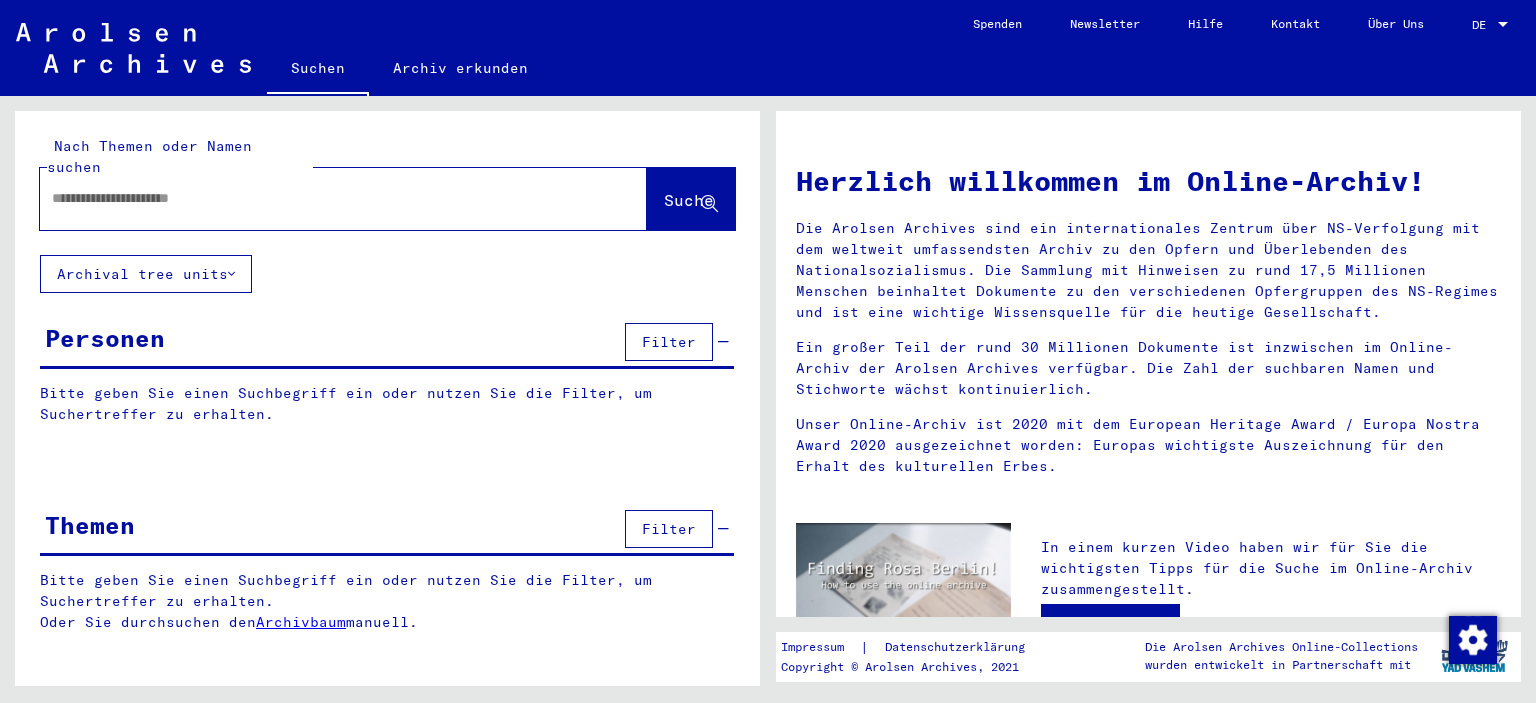 click at bounding box center (319, 198) 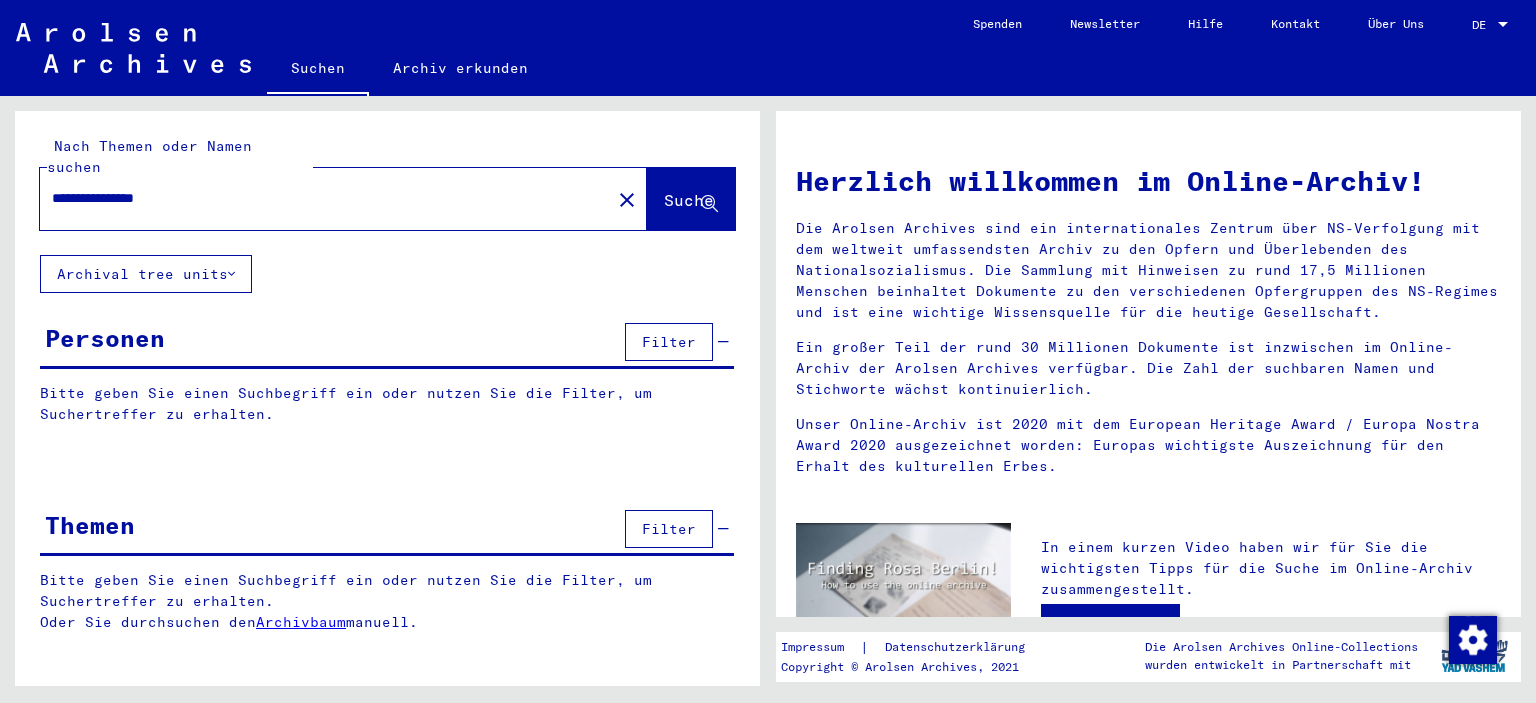 type on "**********" 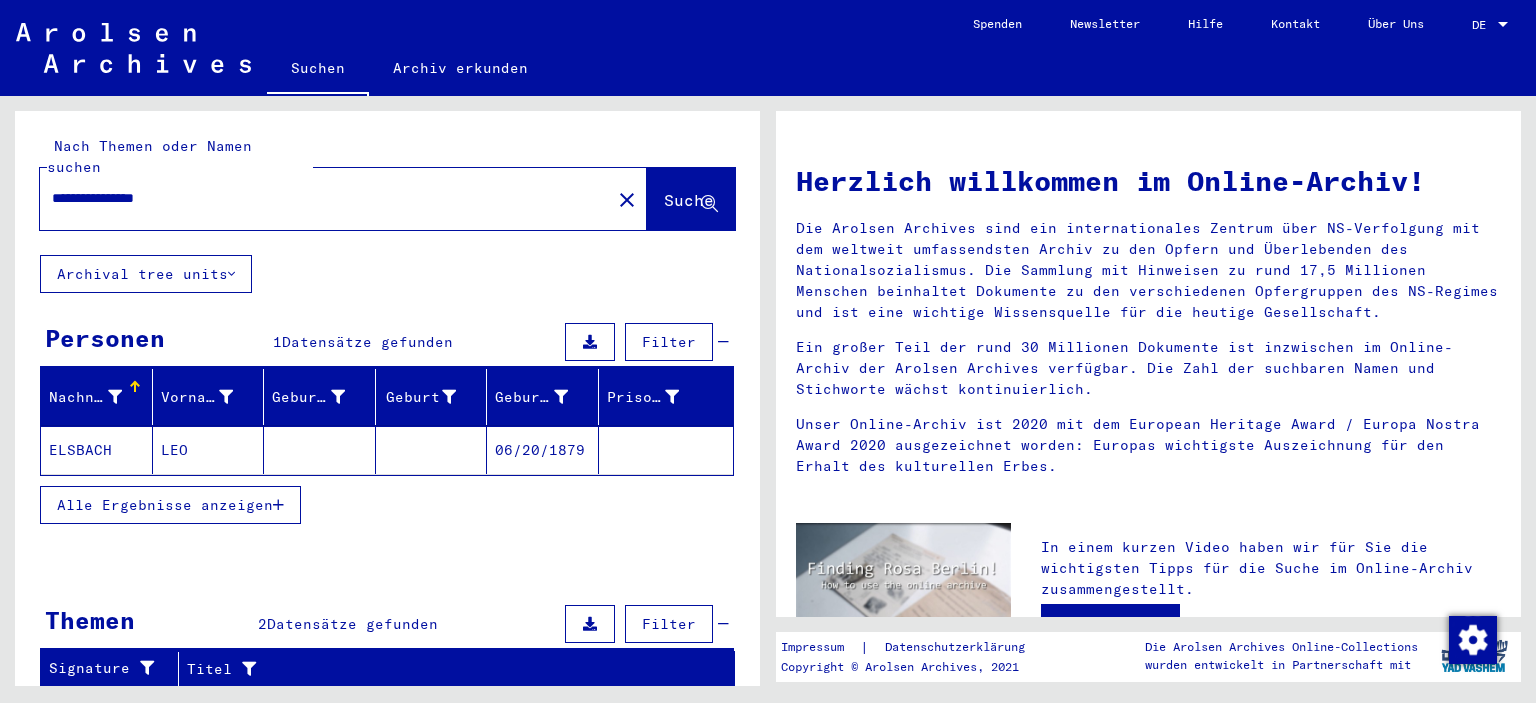 click on "ELSBACH" 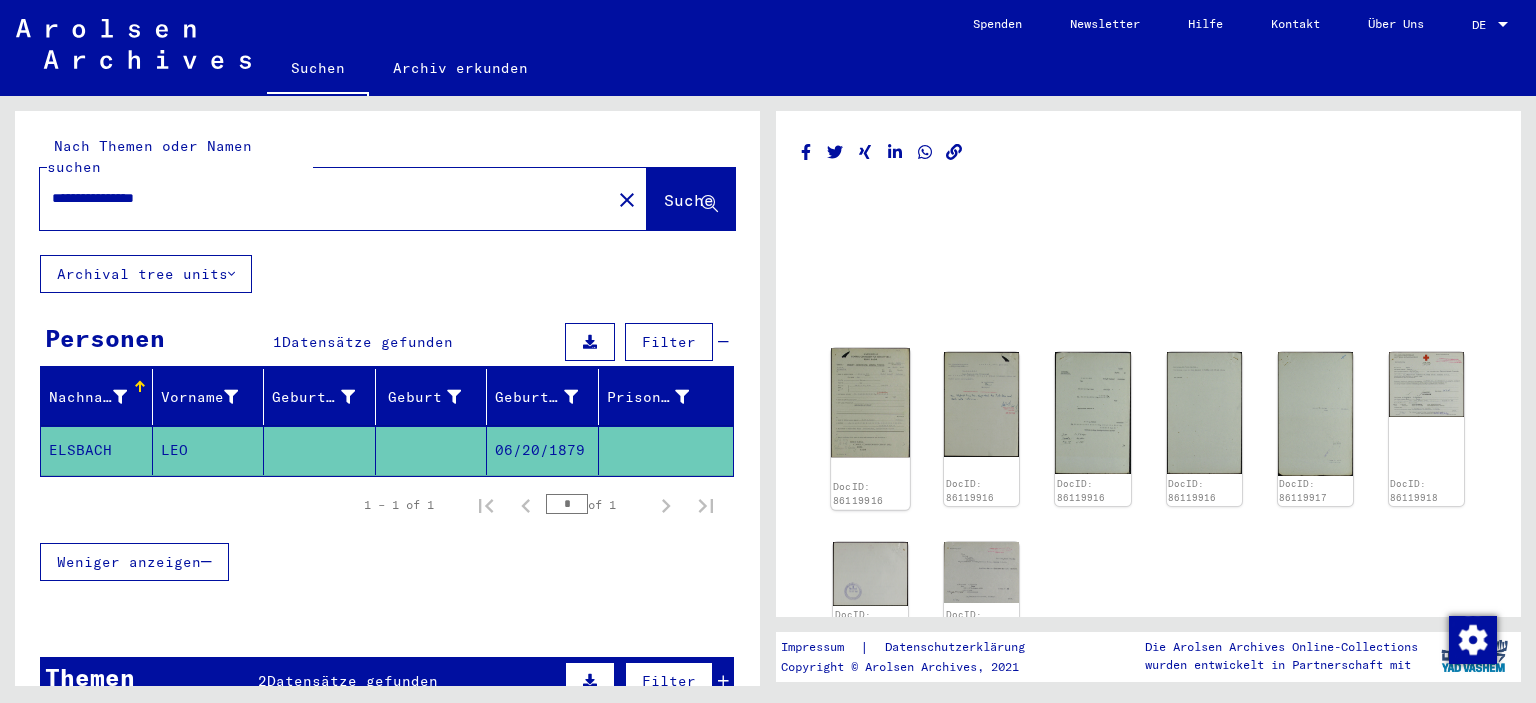 click 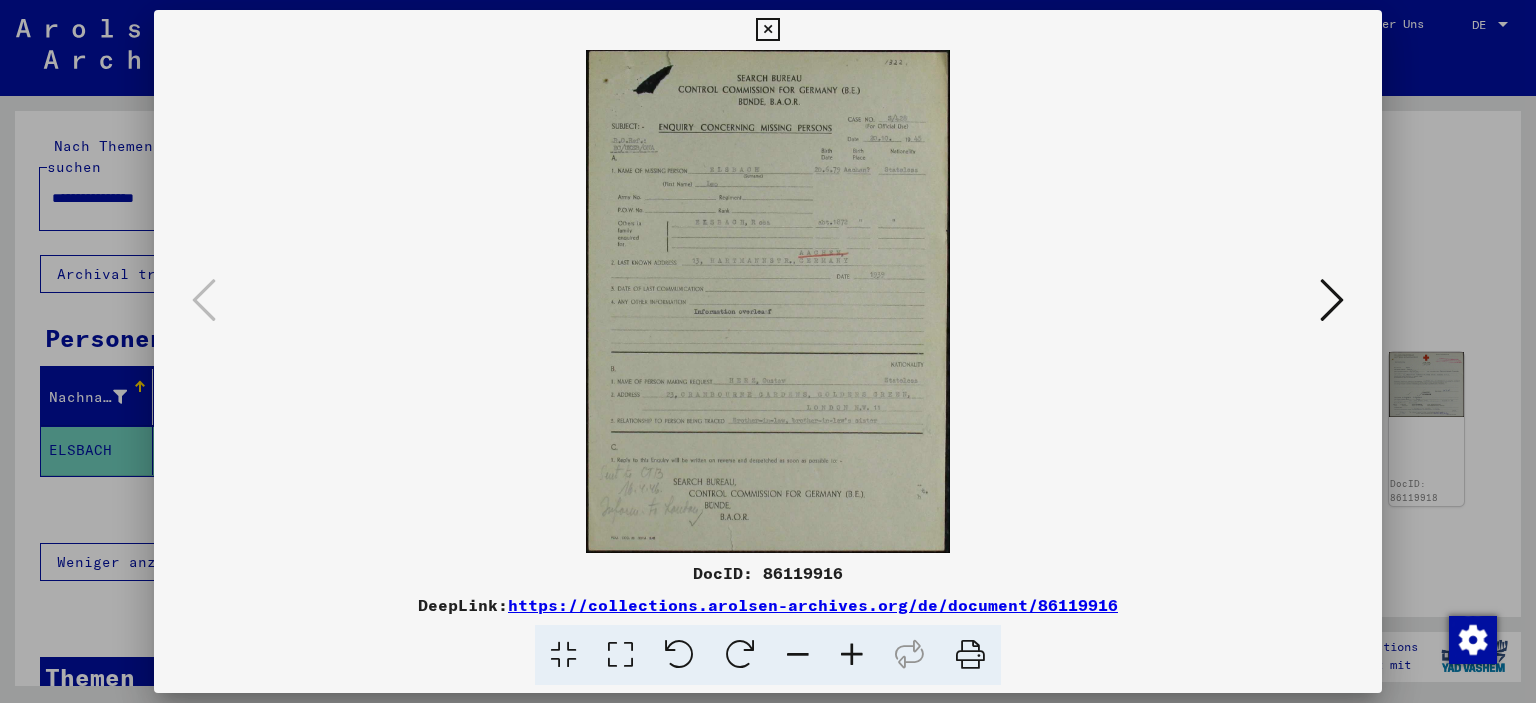 click at bounding box center (970, 655) 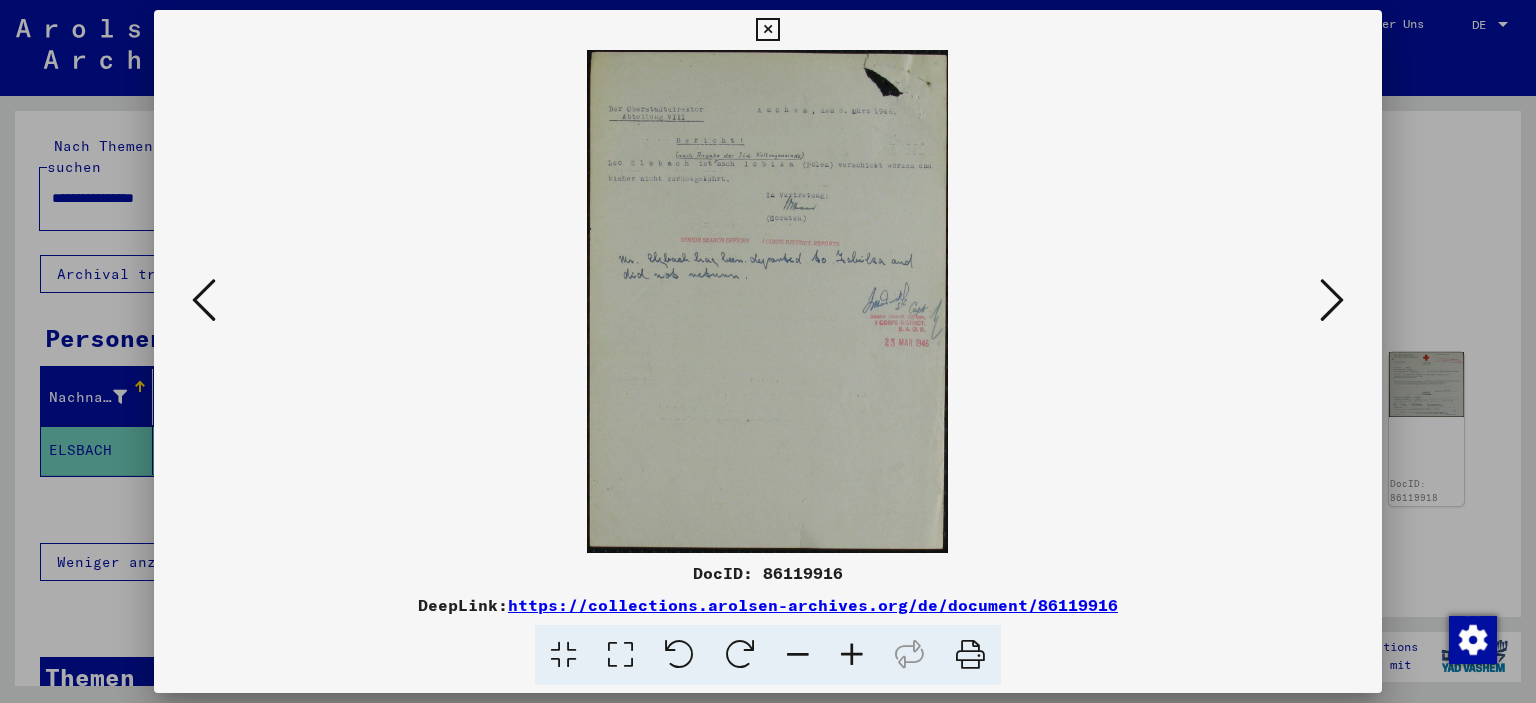 click at bounding box center [970, 655] 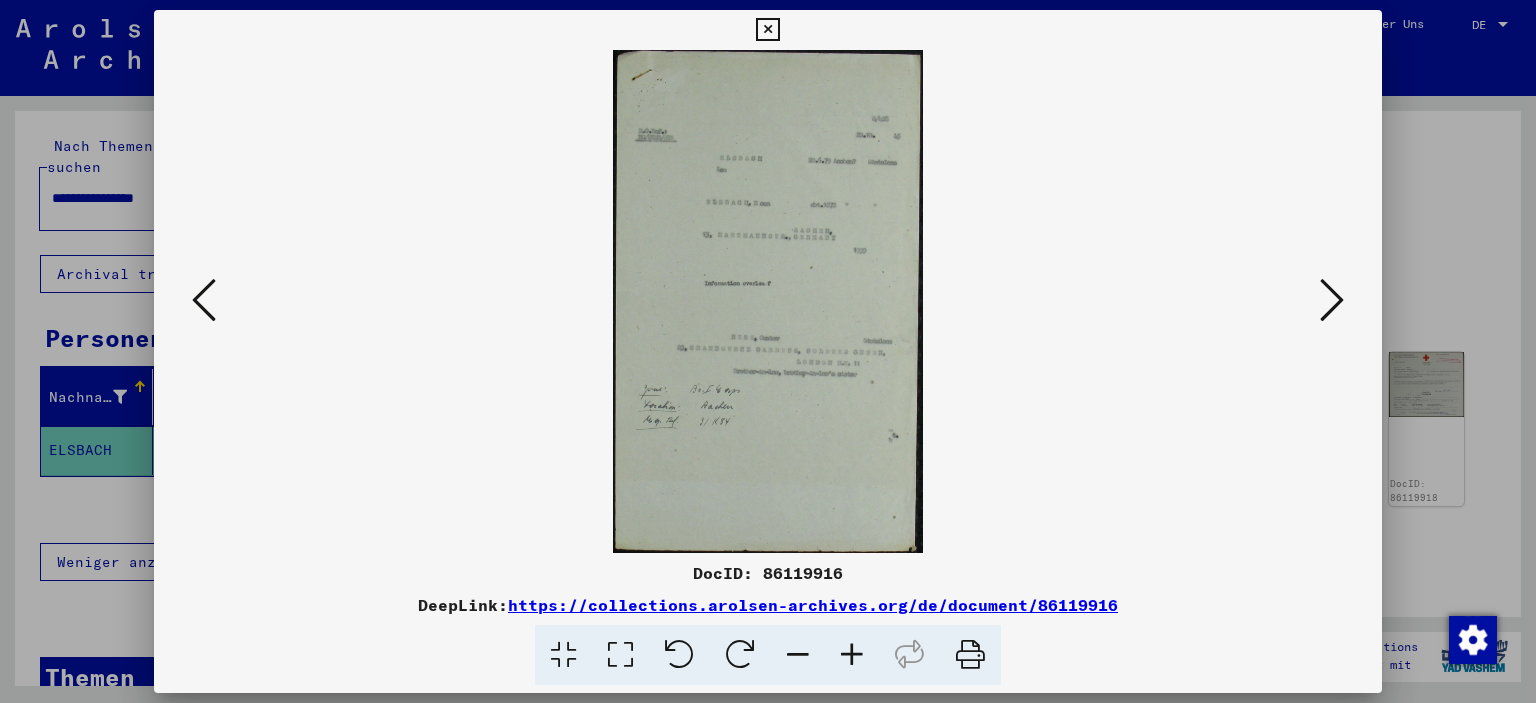 click at bounding box center (970, 655) 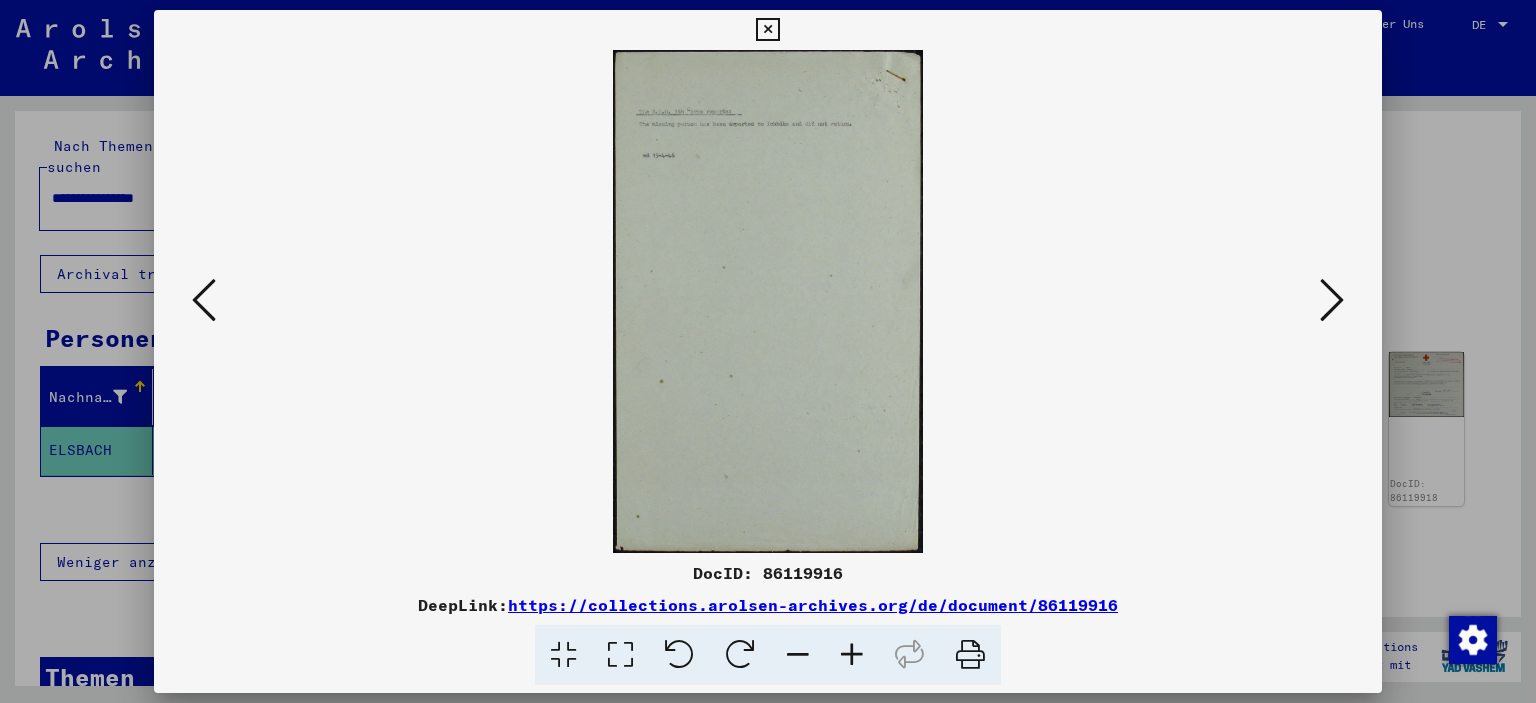 click at bounding box center (970, 655) 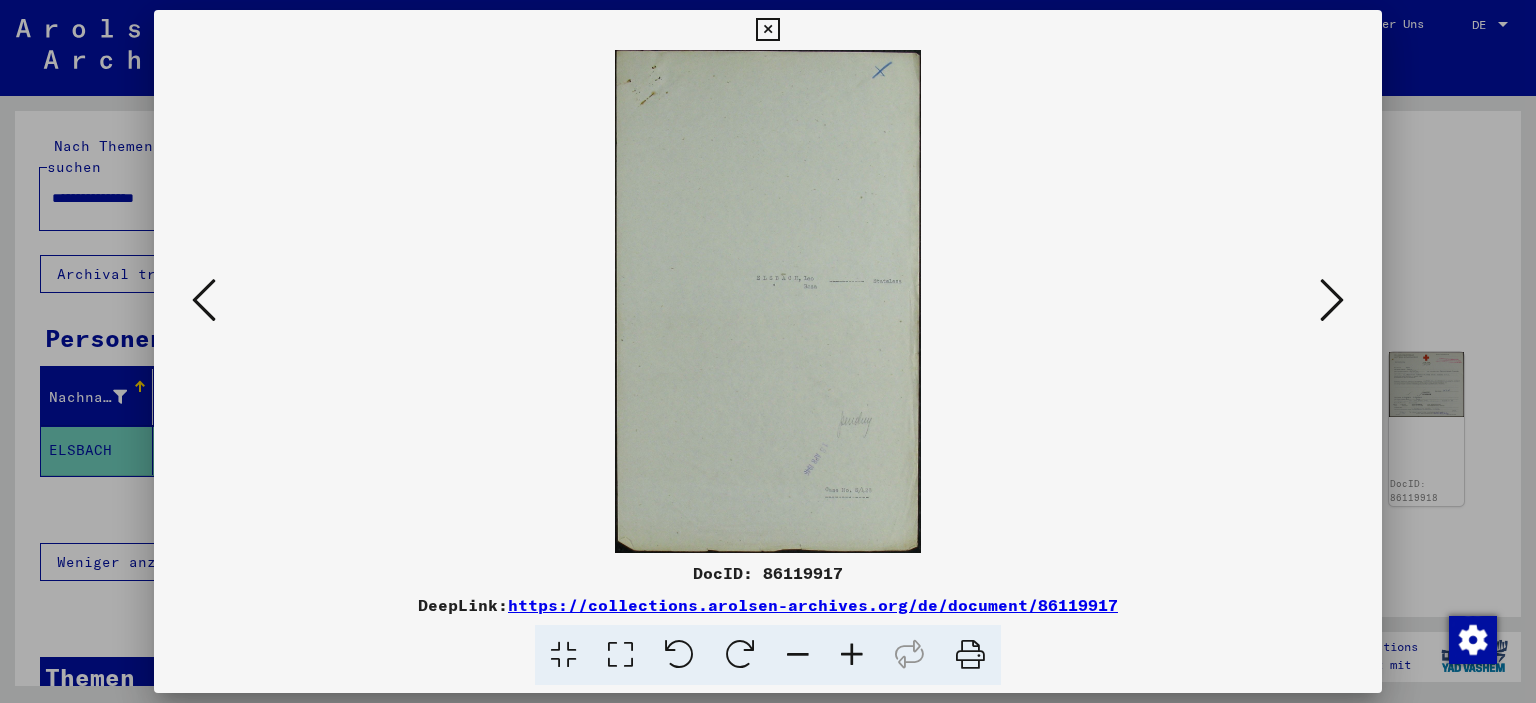 click at bounding box center [970, 655] 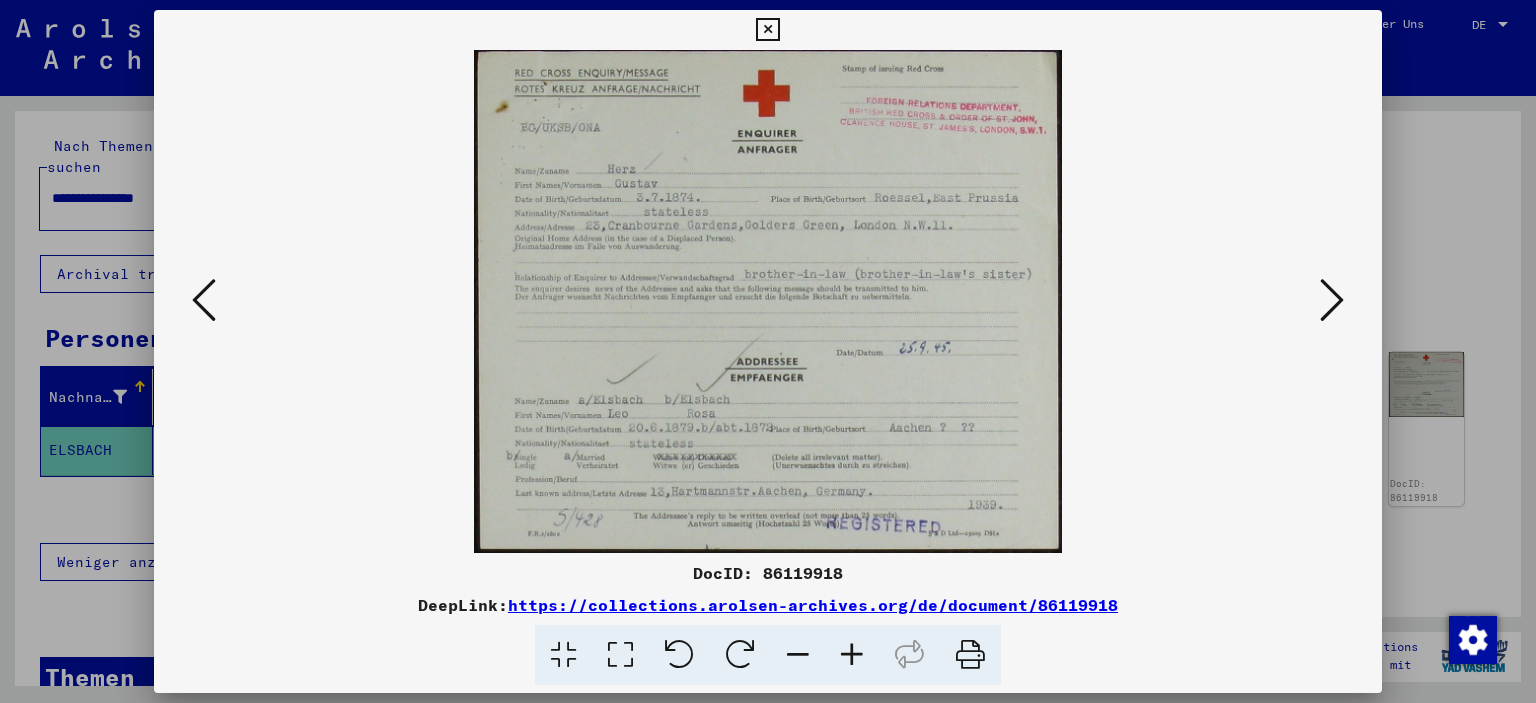 click at bounding box center (970, 655) 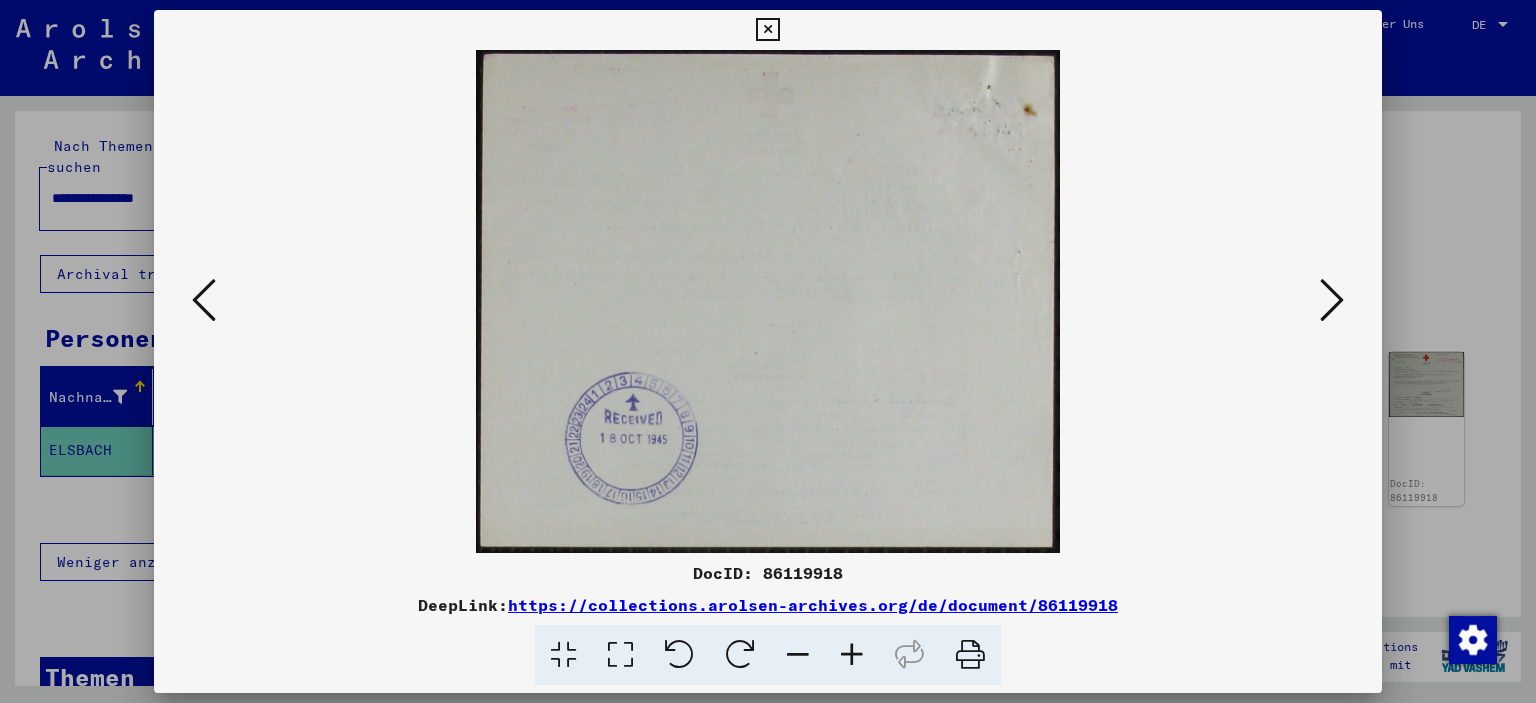 click at bounding box center [970, 655] 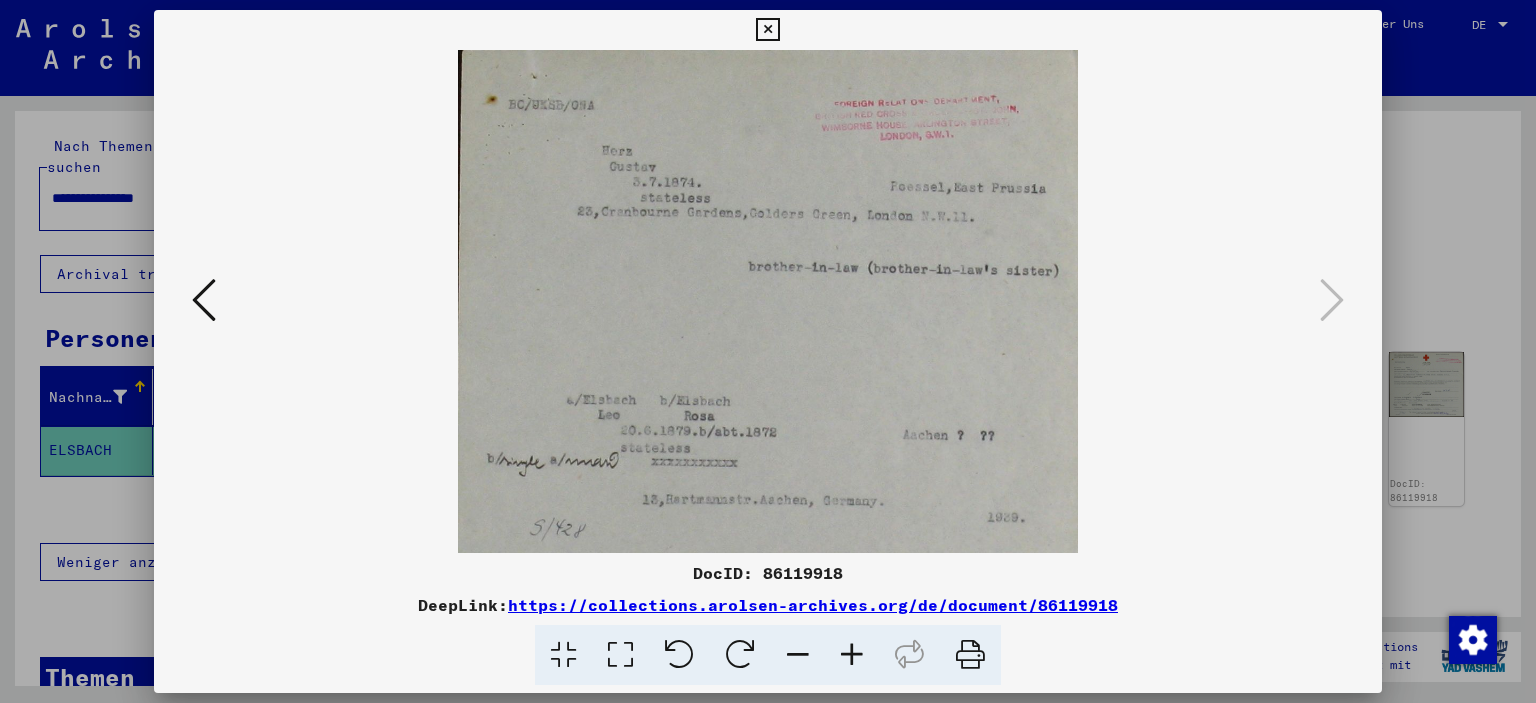click at bounding box center (970, 655) 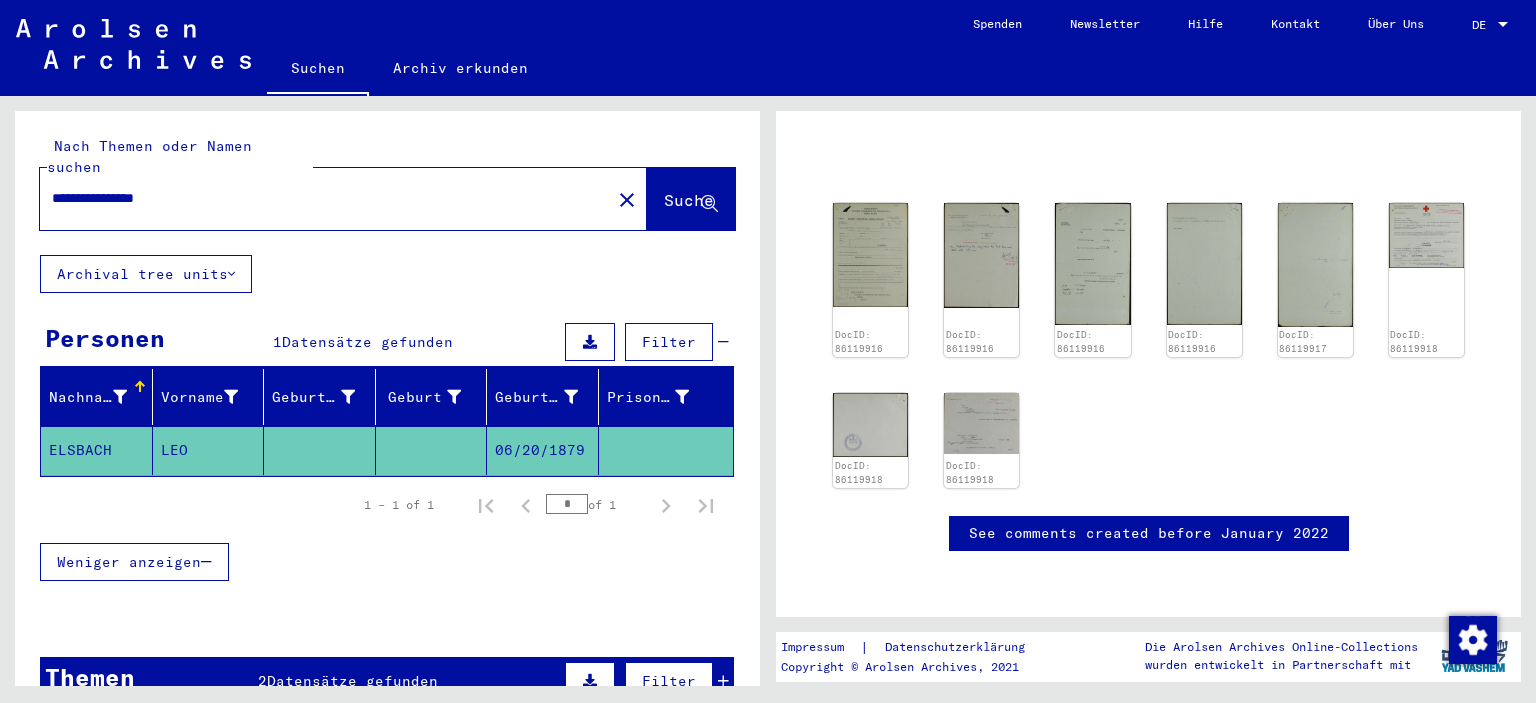 scroll, scrollTop: 452, scrollLeft: 0, axis: vertical 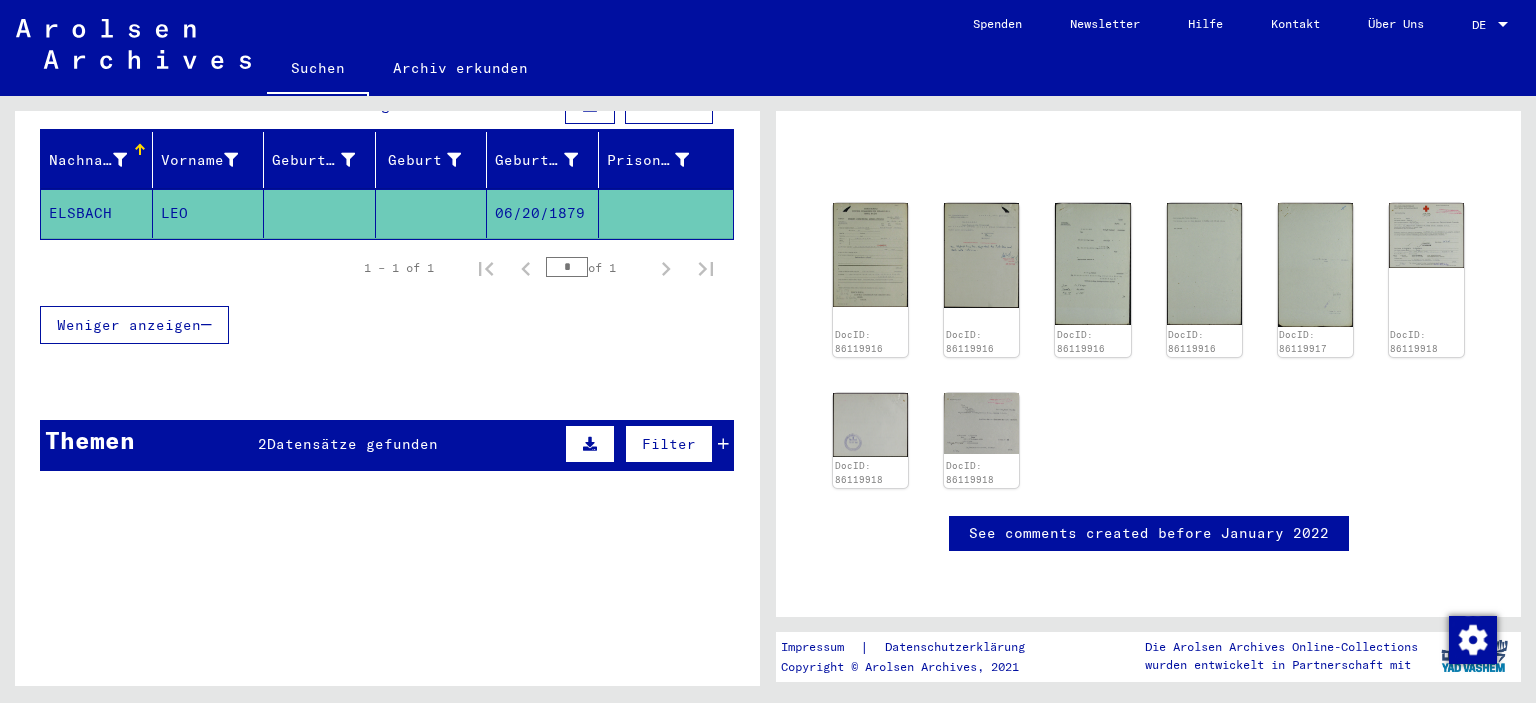 click on "Datensätze gefunden" at bounding box center [352, 444] 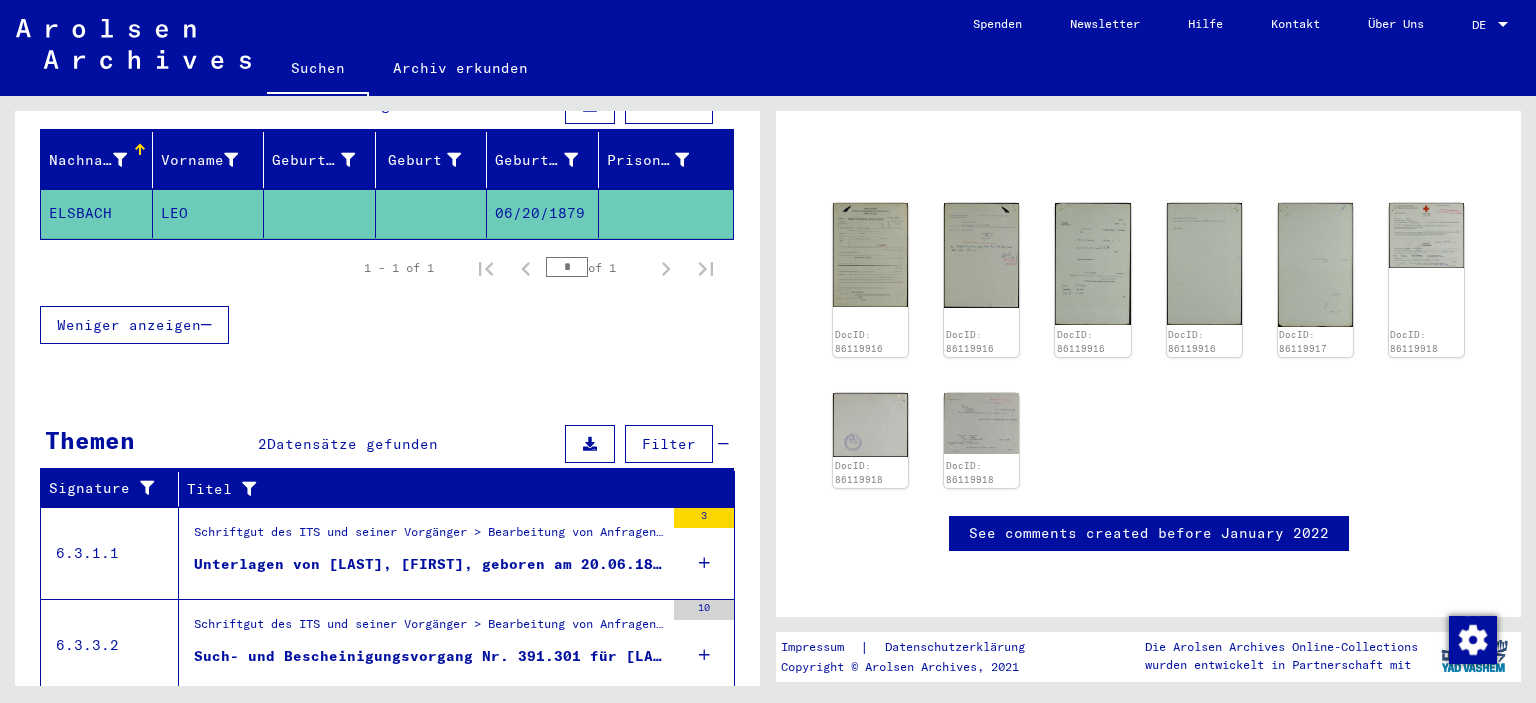 click on "Unterlagen von [LAST], [FIRST], geboren am 20.06.1879 und von weiteren Personen" at bounding box center [429, 564] 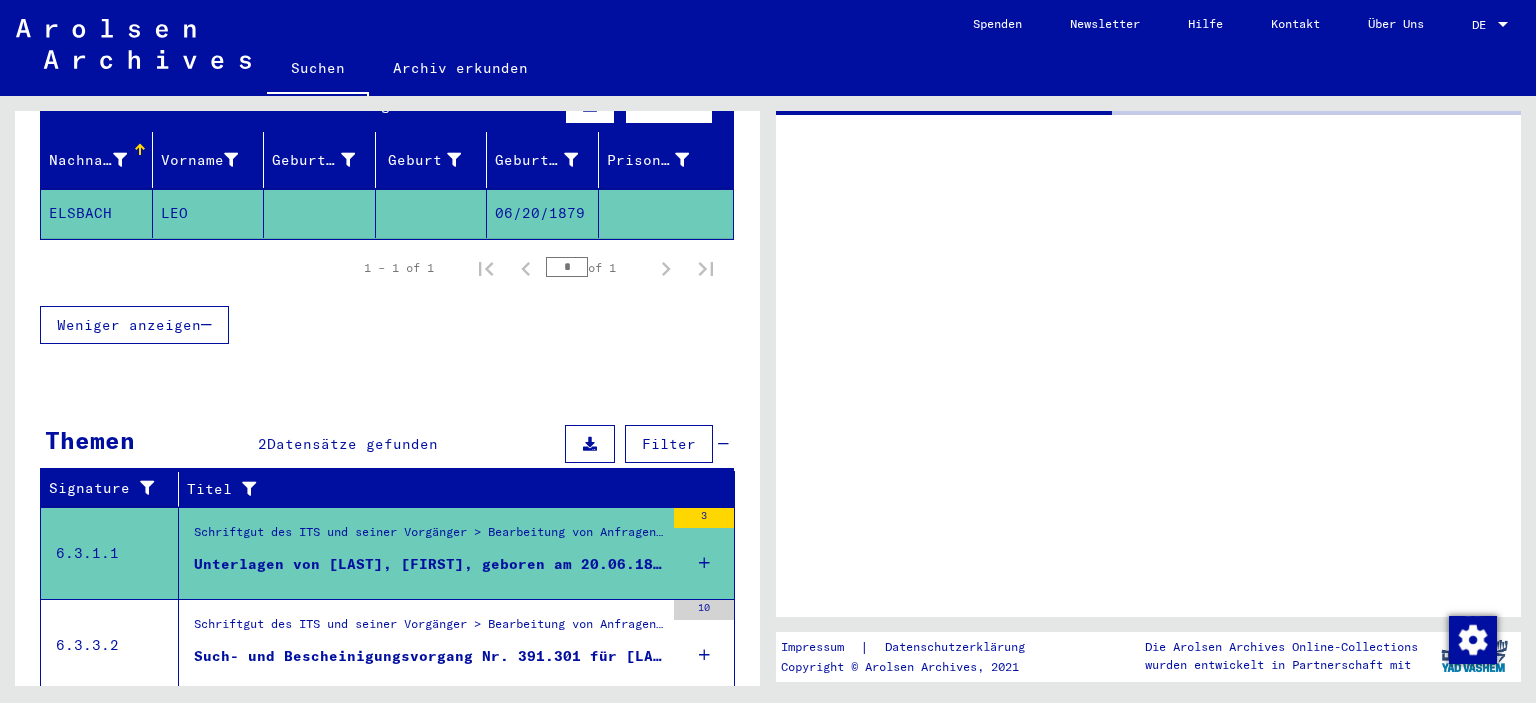 scroll, scrollTop: 0, scrollLeft: 0, axis: both 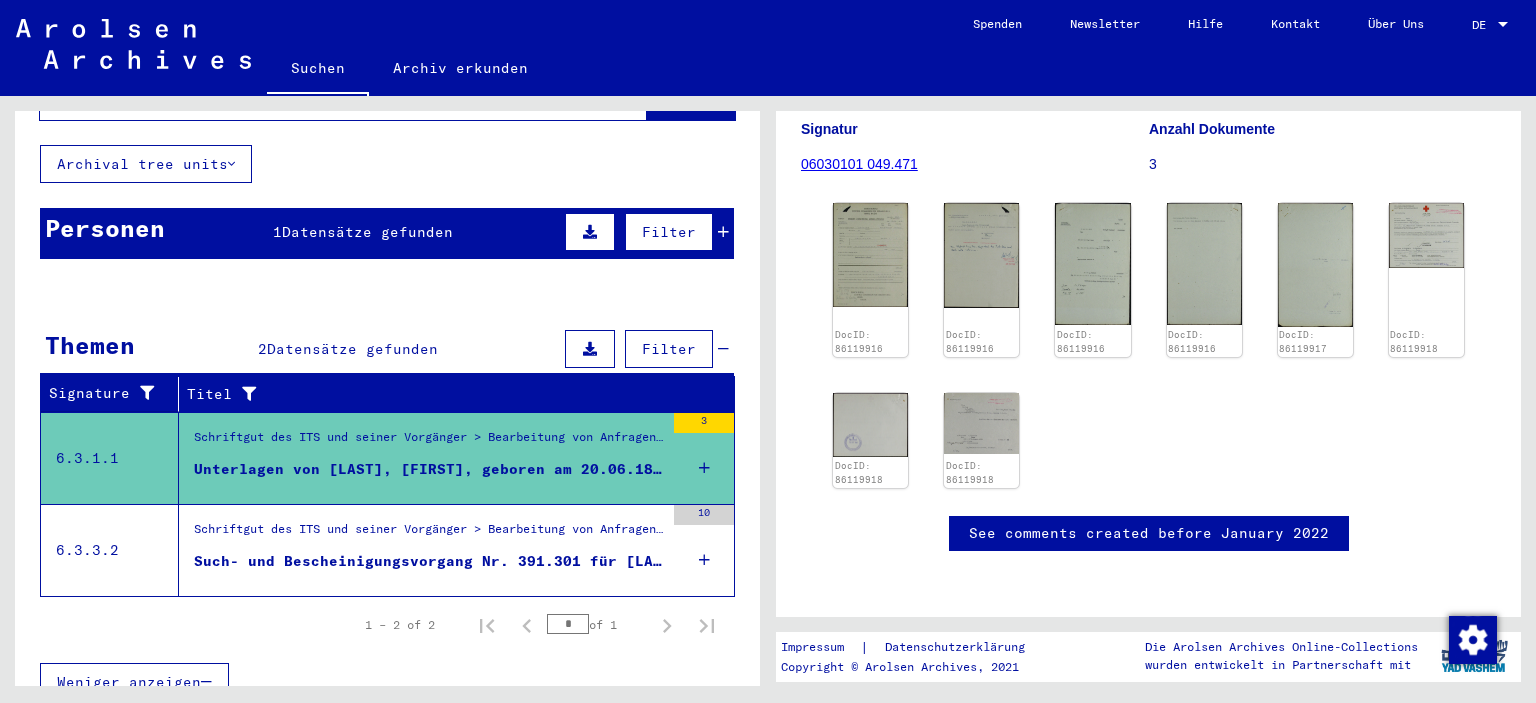 click on "Such- und Bescheinigungsvorgang Nr. 391.301 für [LAST], [FIRST] geboren [DATE]" at bounding box center [429, 561] 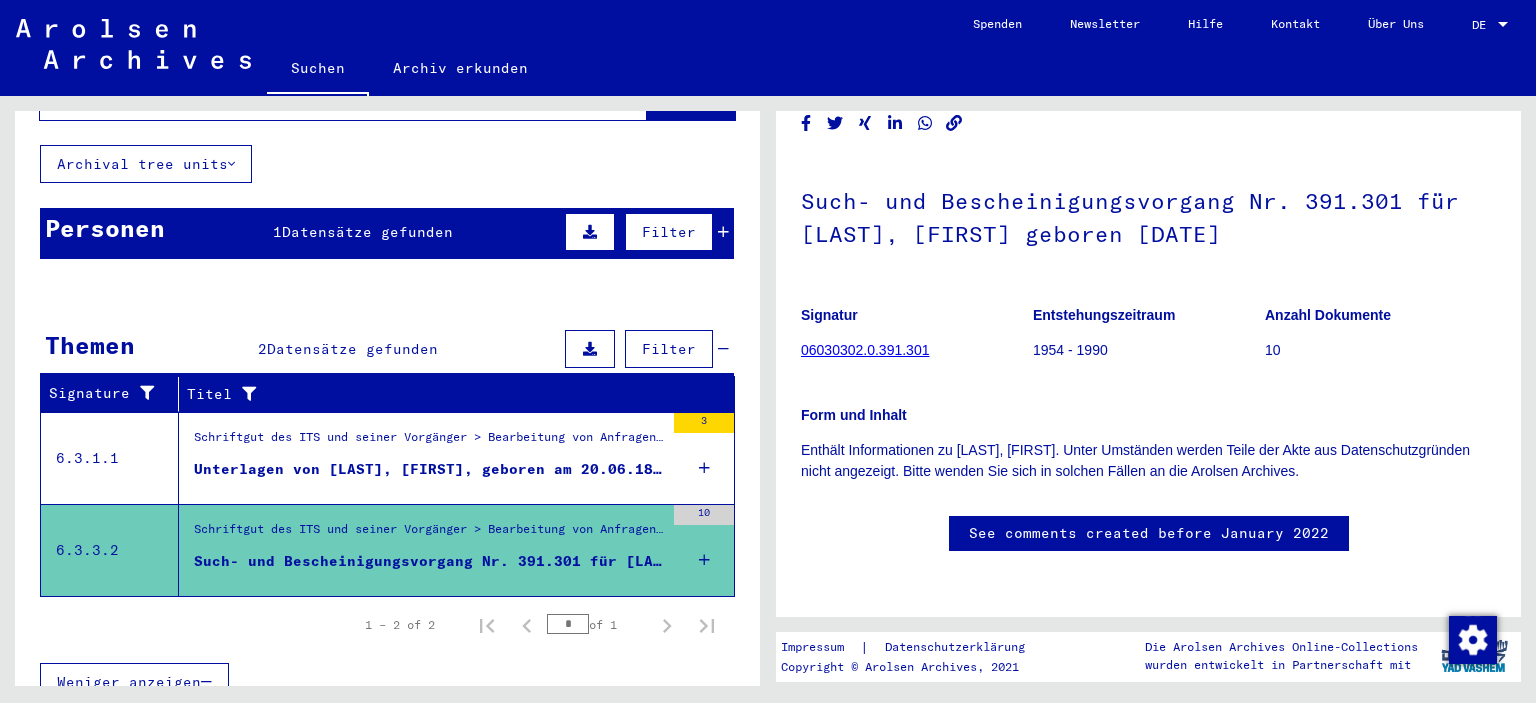 scroll, scrollTop: 0, scrollLeft: 0, axis: both 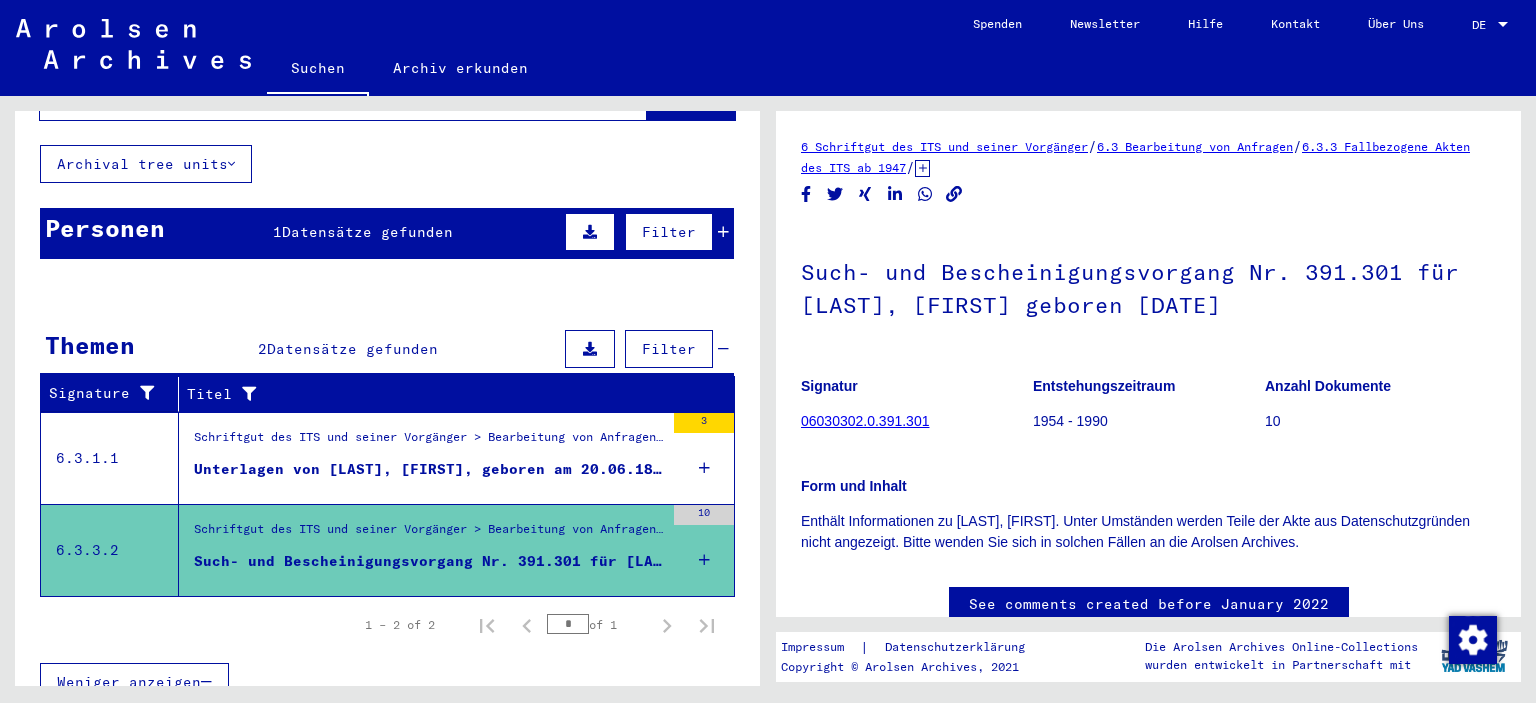 click on "Schriftgut des ITS und seiner Vorgänger > Bearbeitung von Anfragen > Fallbezogene Akten des ITS ab 1947 > T/D-Fallablage > Such- und Bescheinigungsvorgänge mit den (T/D-) Nummern von 250.000 bis 499.999 > Such- und Bescheinigungsvorgänge mit den (T/D-) Nummern von 391.000 bis 391.499 Such- und Bescheinigungsvorgang Nr. 391.301 für [LAST], [FIRST] geboren [DATE]" at bounding box center [421, 550] 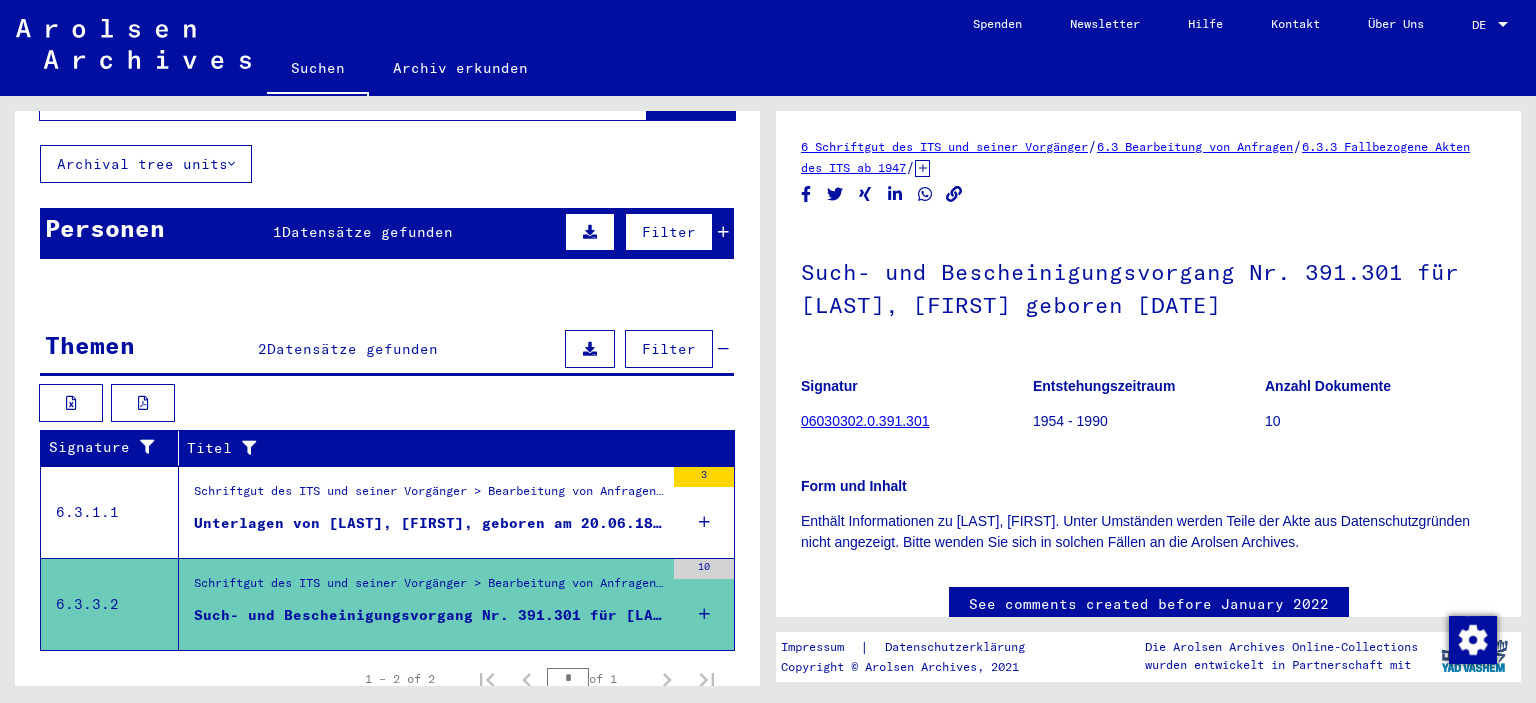 click at bounding box center (590, 349) 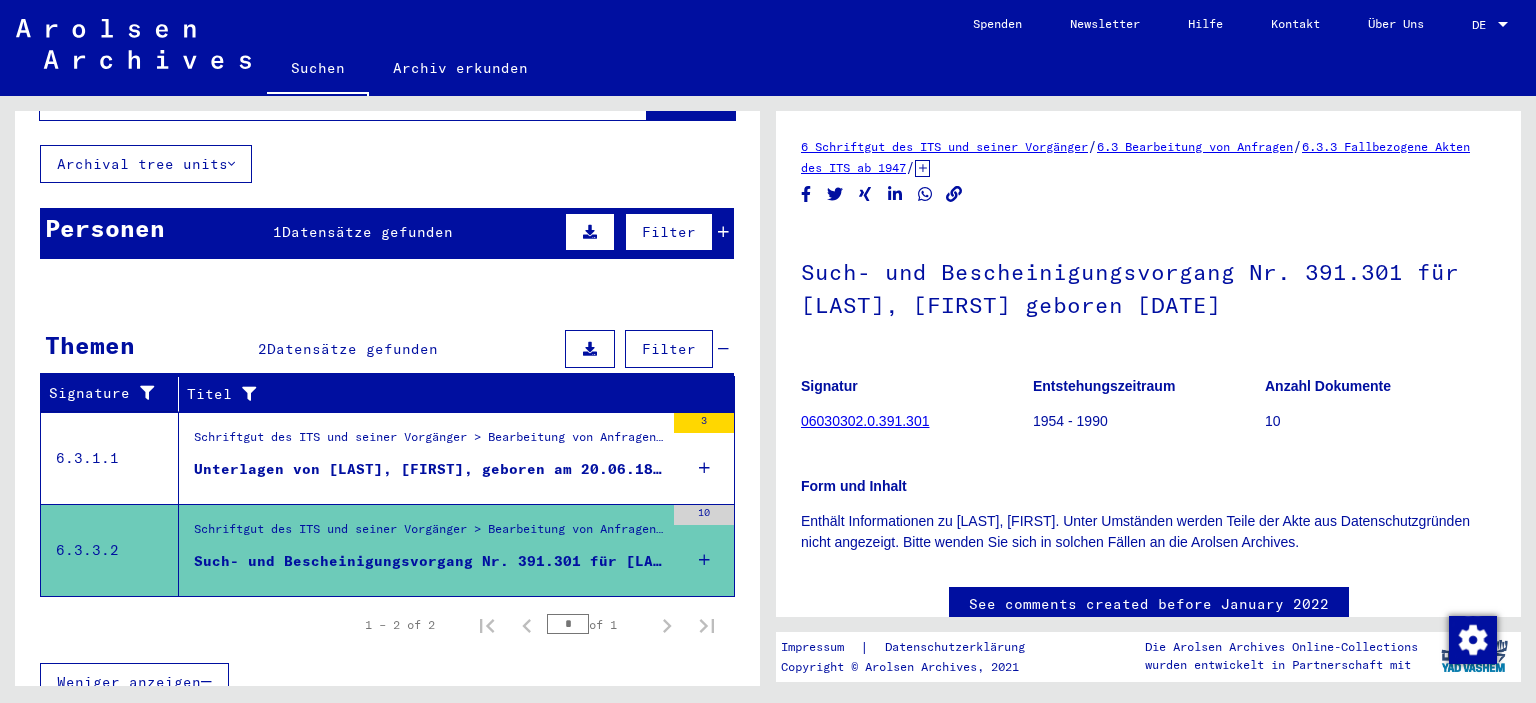 click at bounding box center (590, 349) 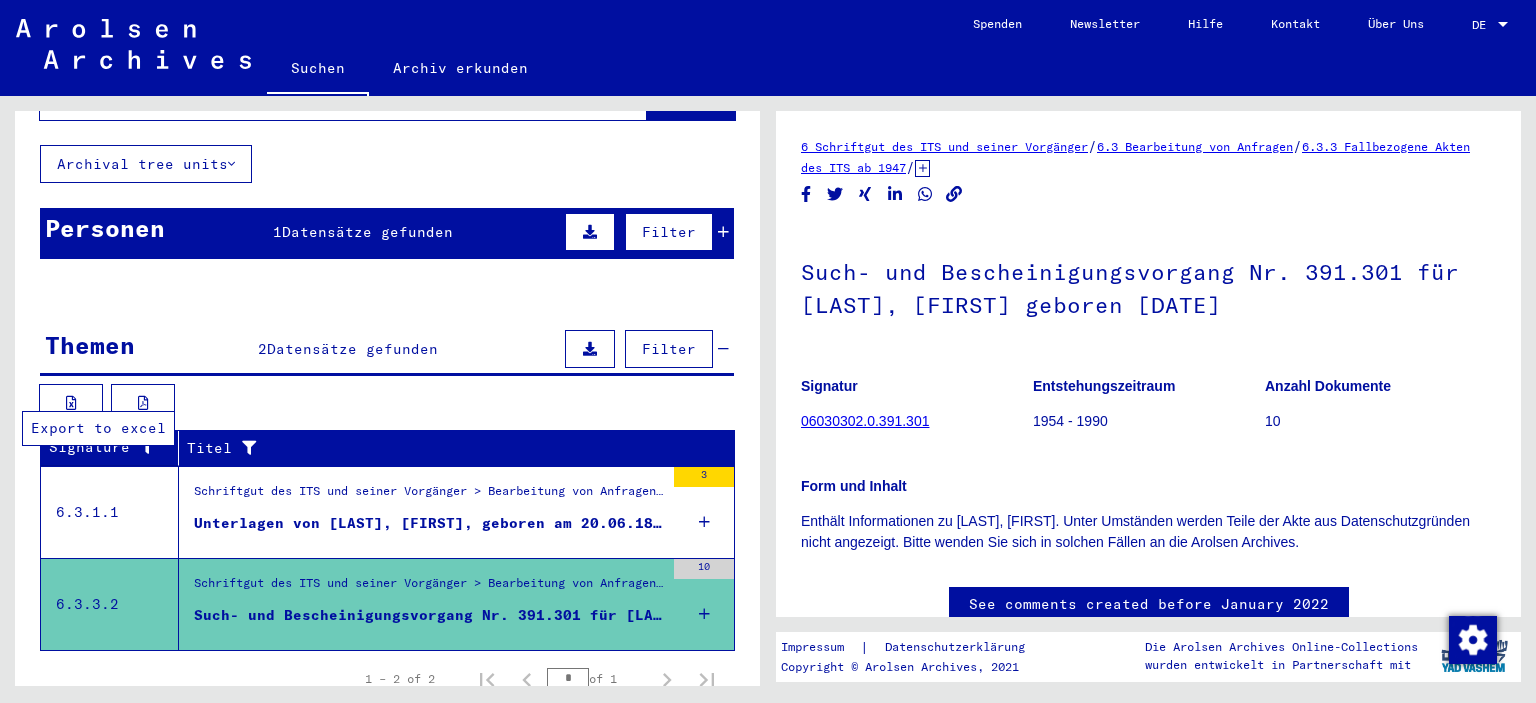 click at bounding box center (71, 403) 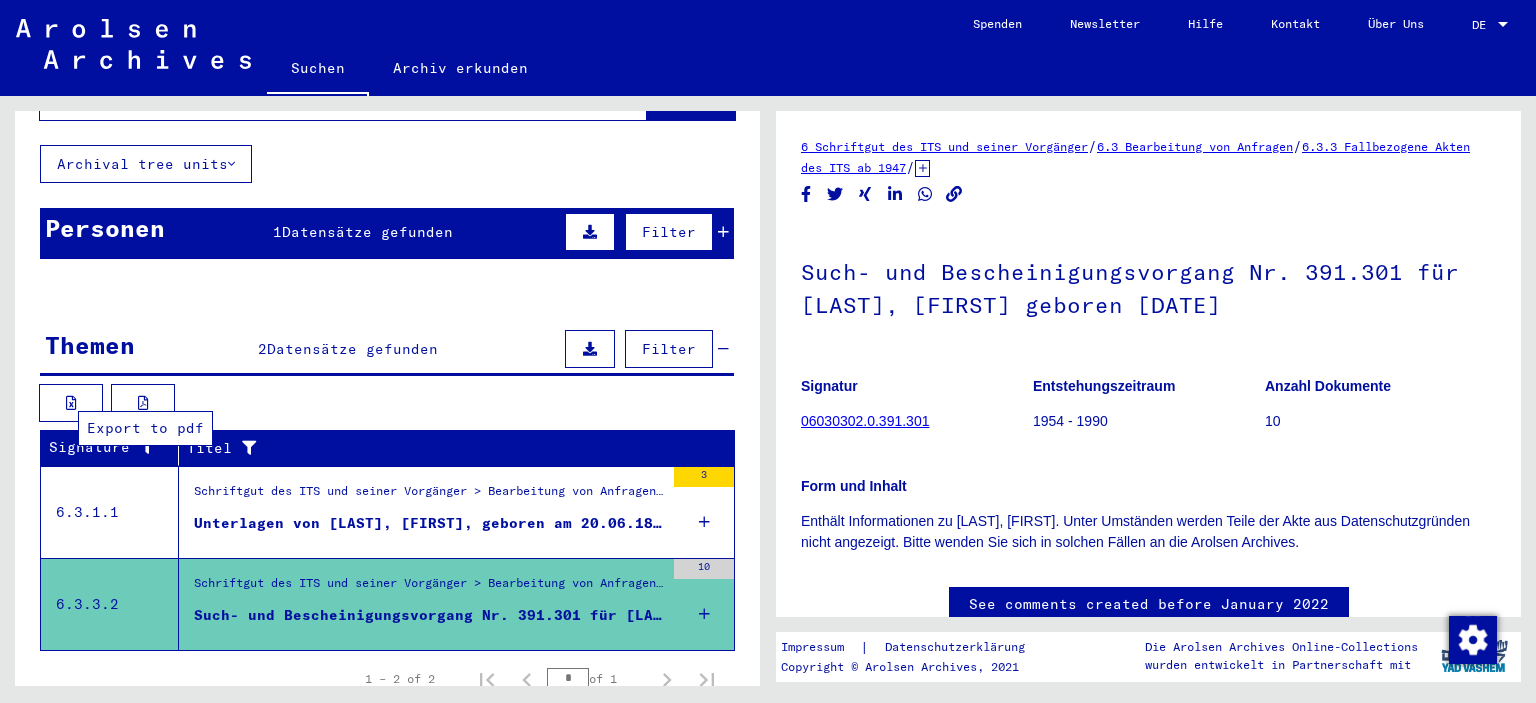 click at bounding box center (143, 403) 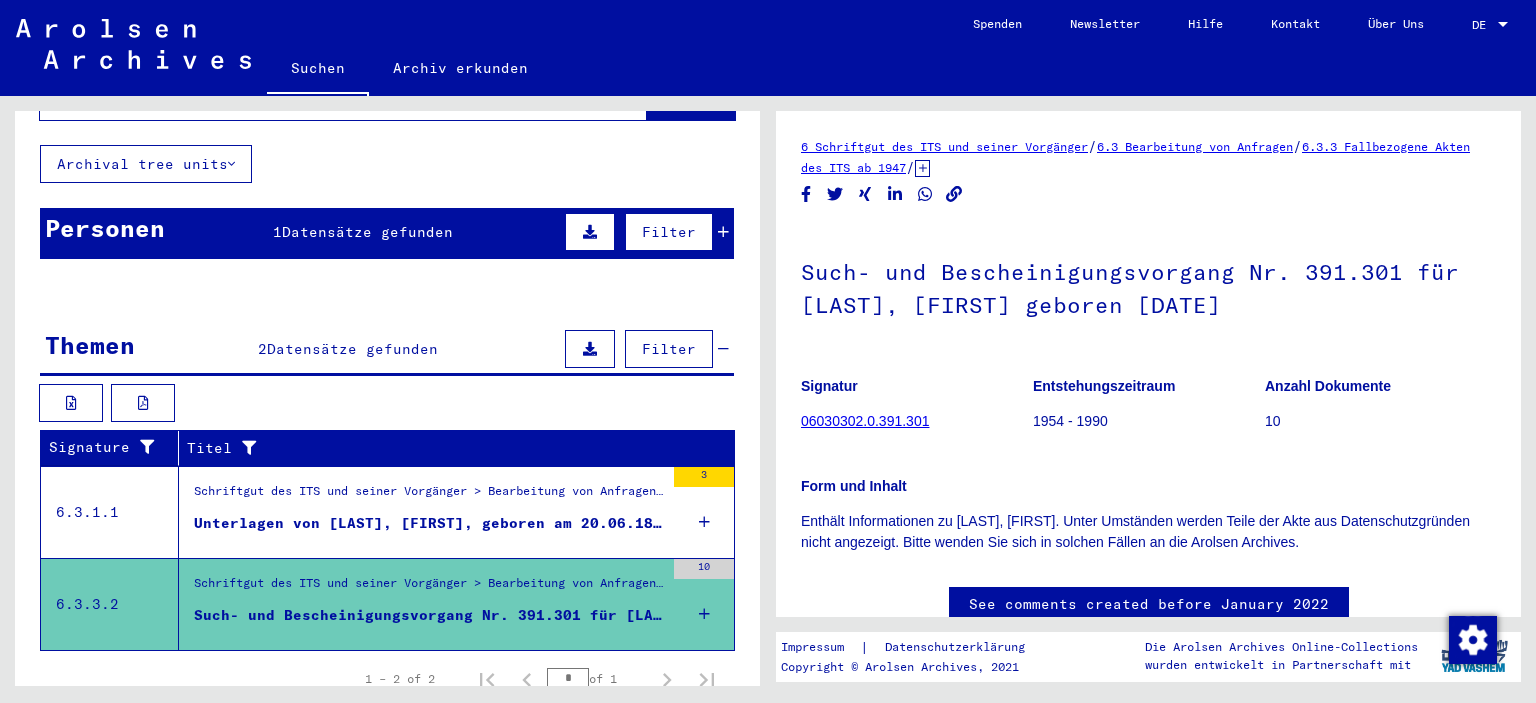 click on "Personen 1  Datensätze gefunden  Filter" at bounding box center (387, 233) 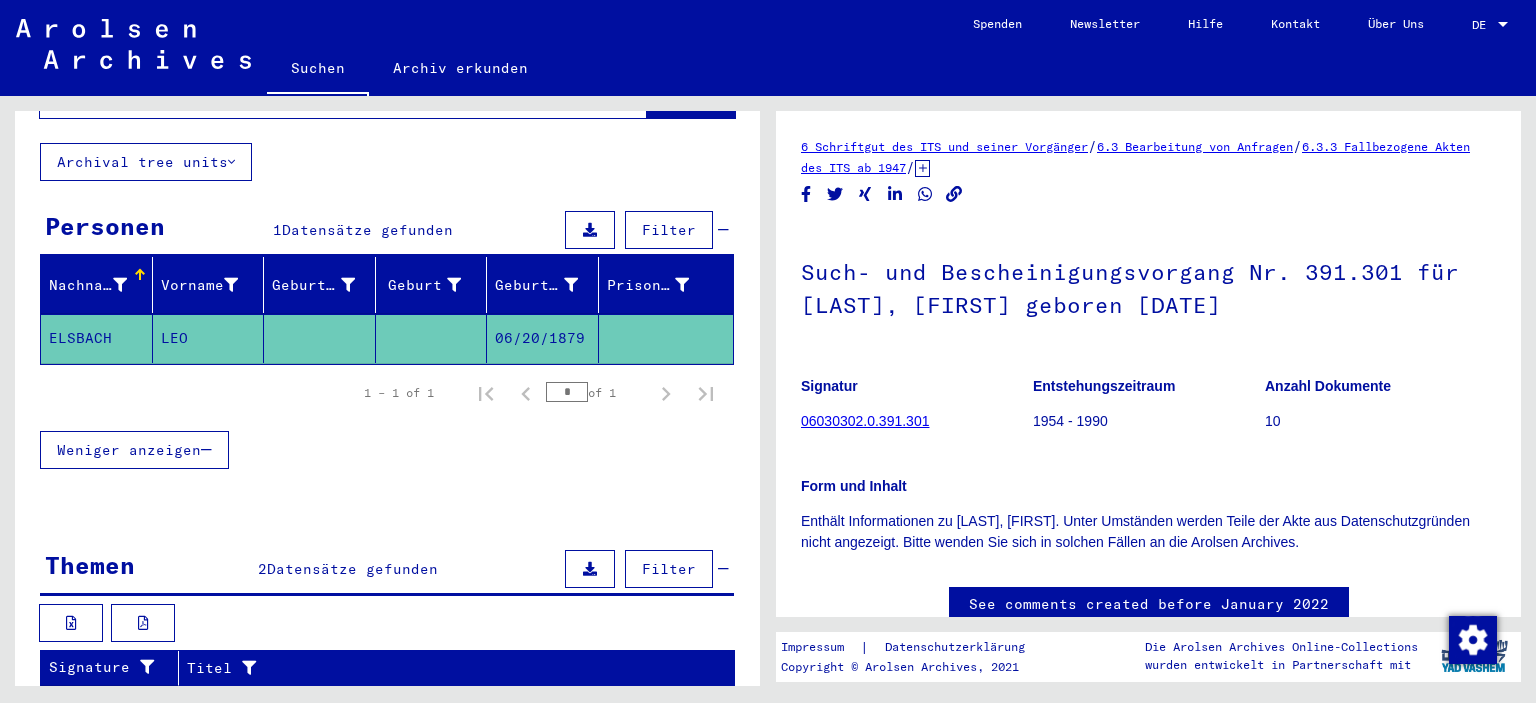 scroll, scrollTop: 0, scrollLeft: 0, axis: both 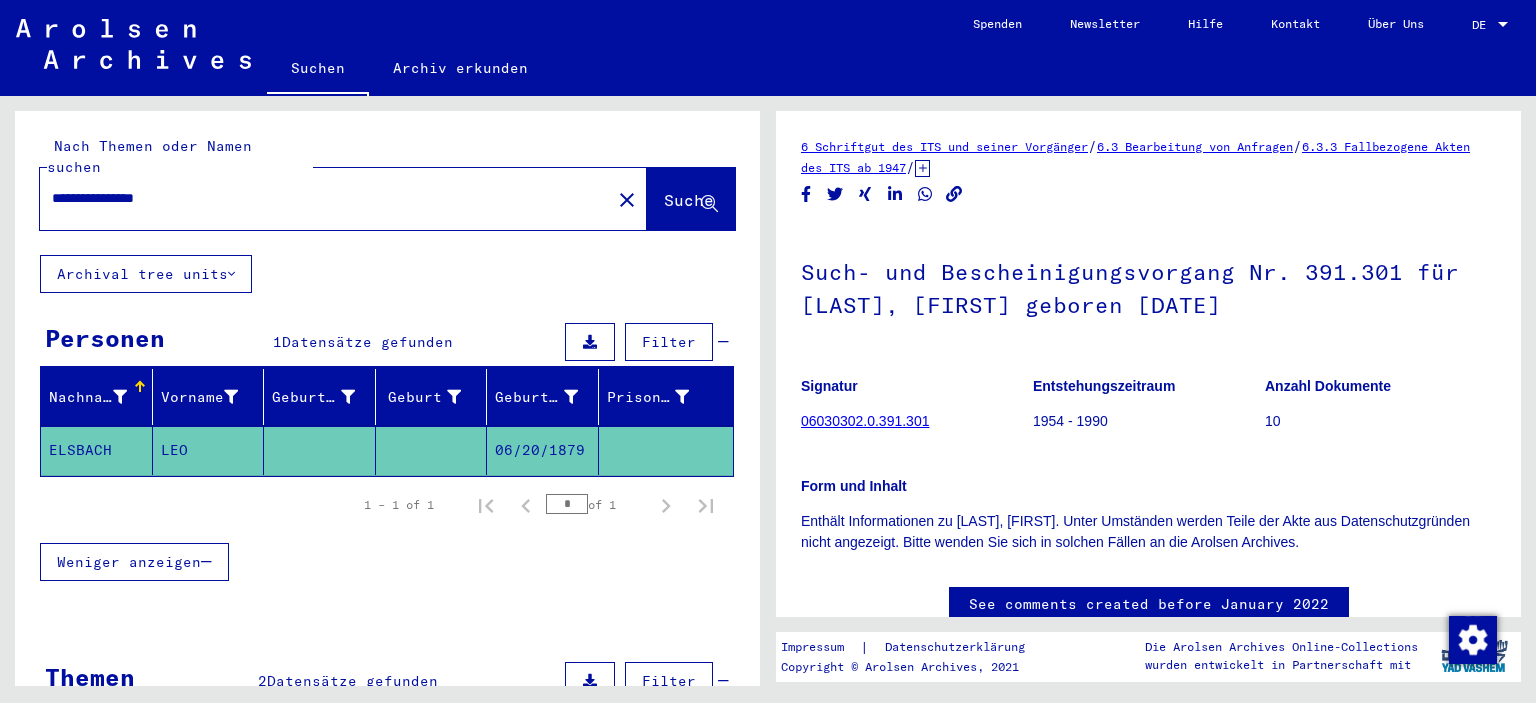 click at bounding box center (590, 342) 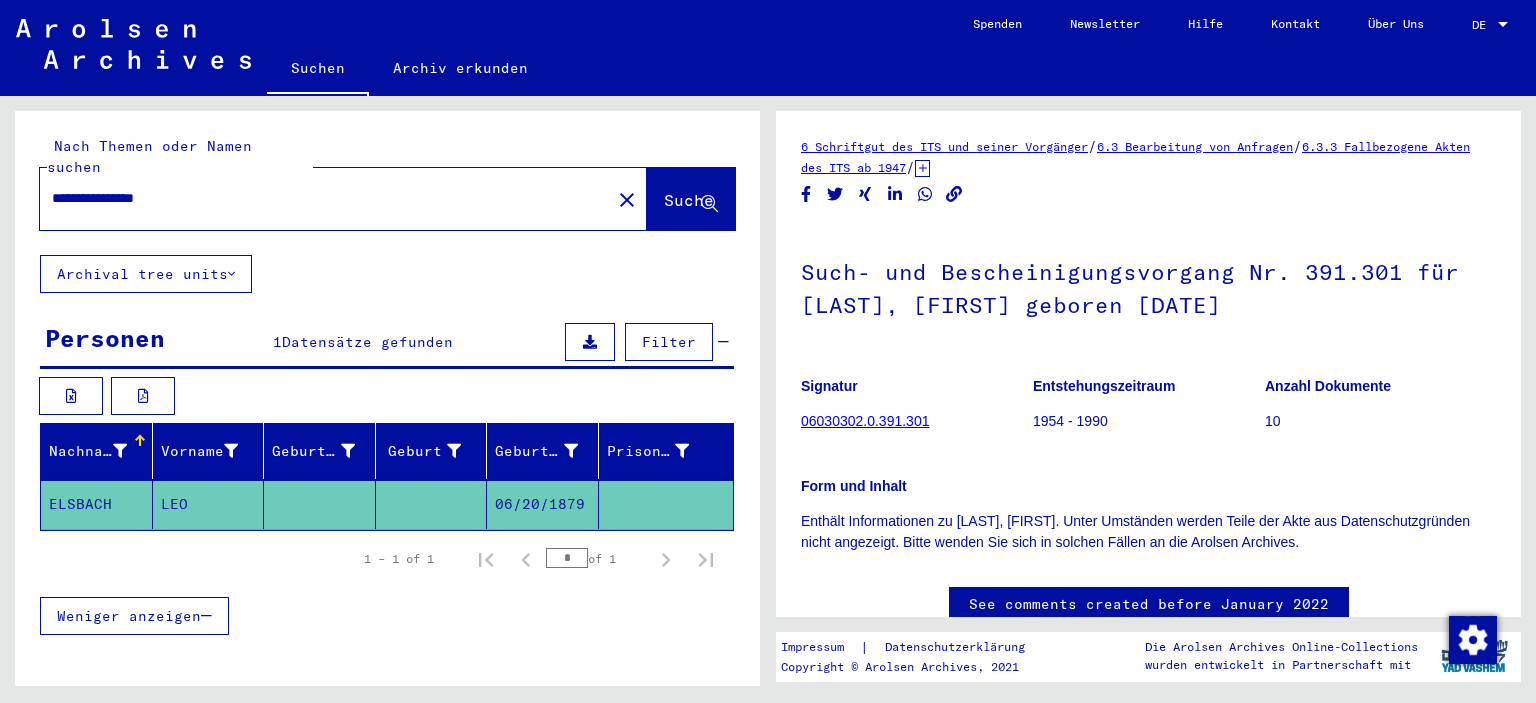 click on "LEO" 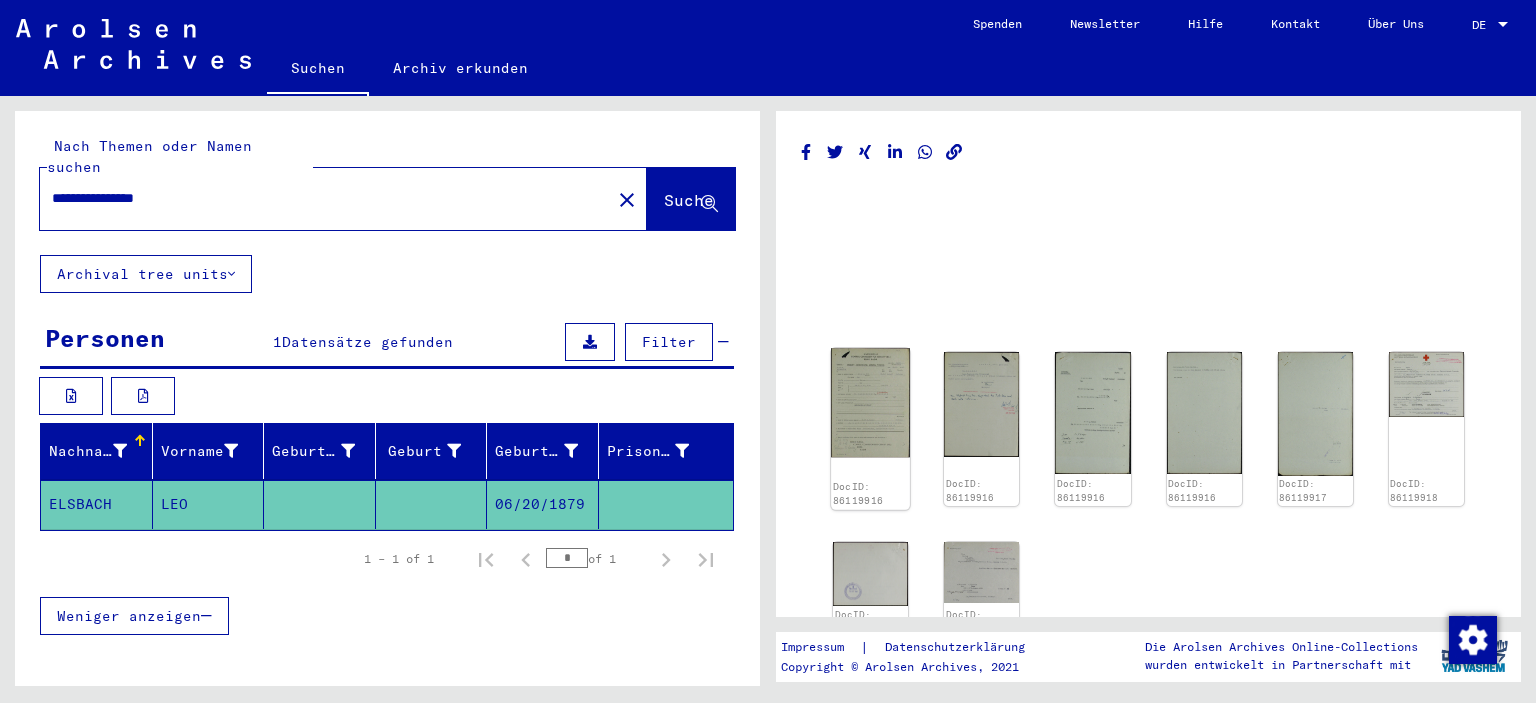 click 